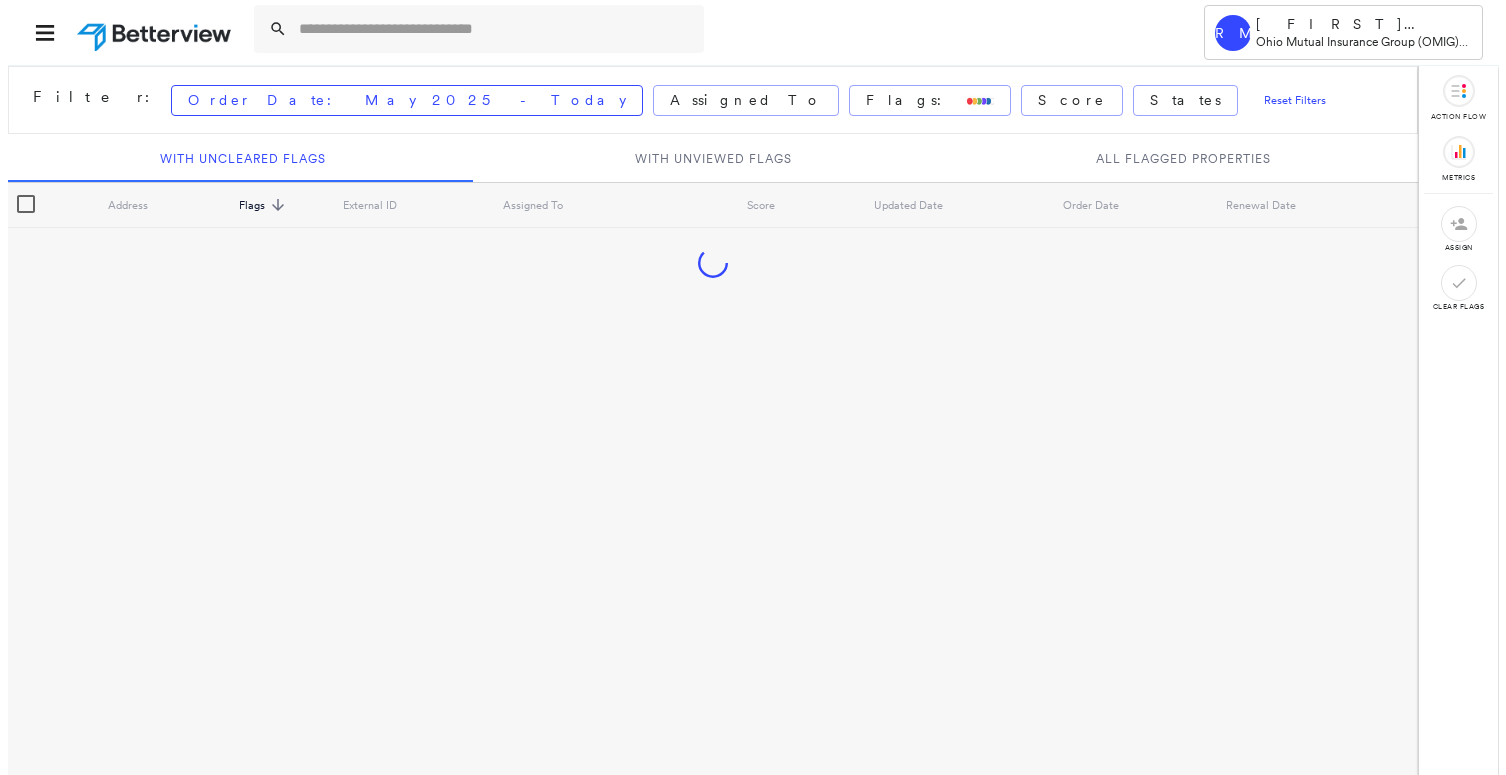 scroll, scrollTop: 0, scrollLeft: 0, axis: both 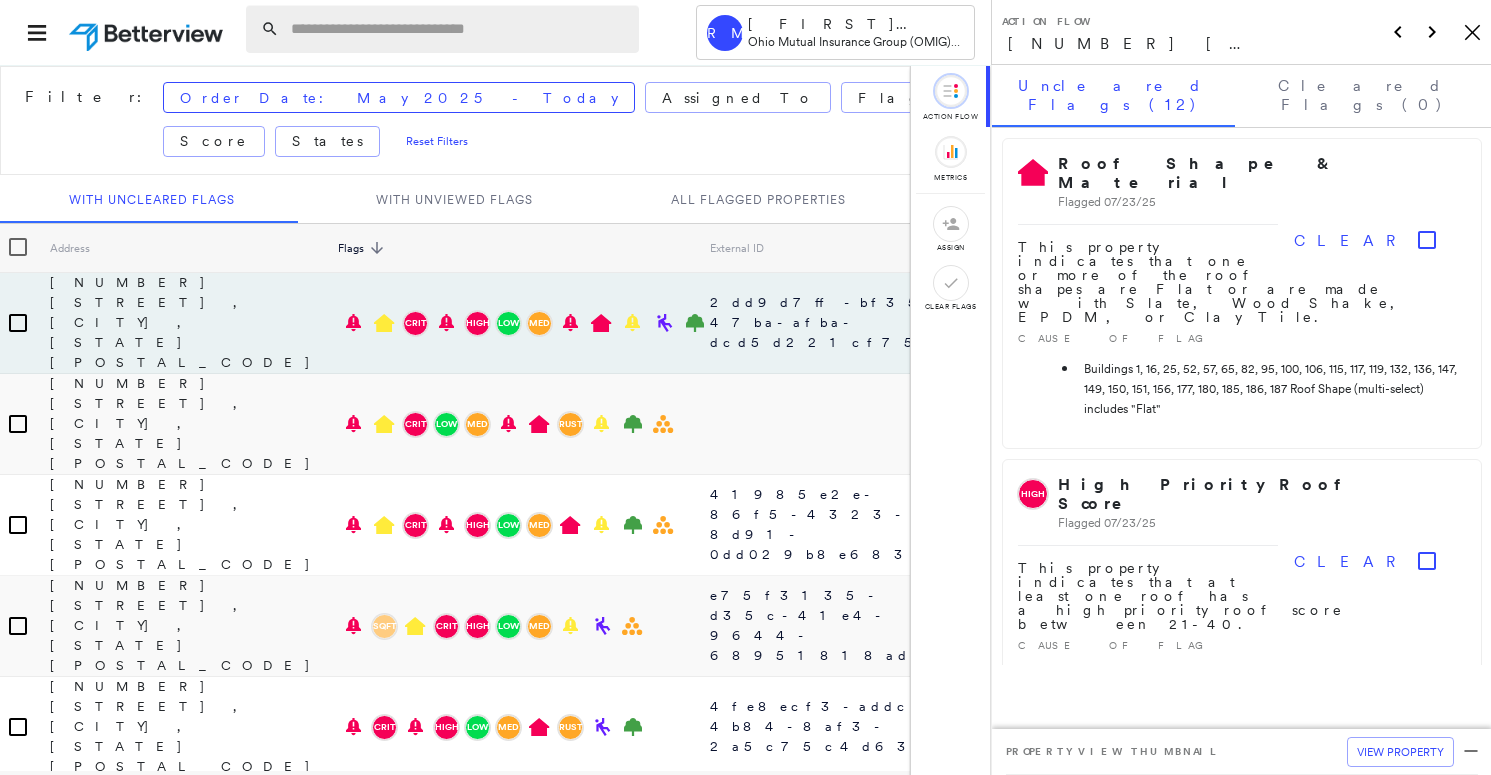 click at bounding box center [459, 29] 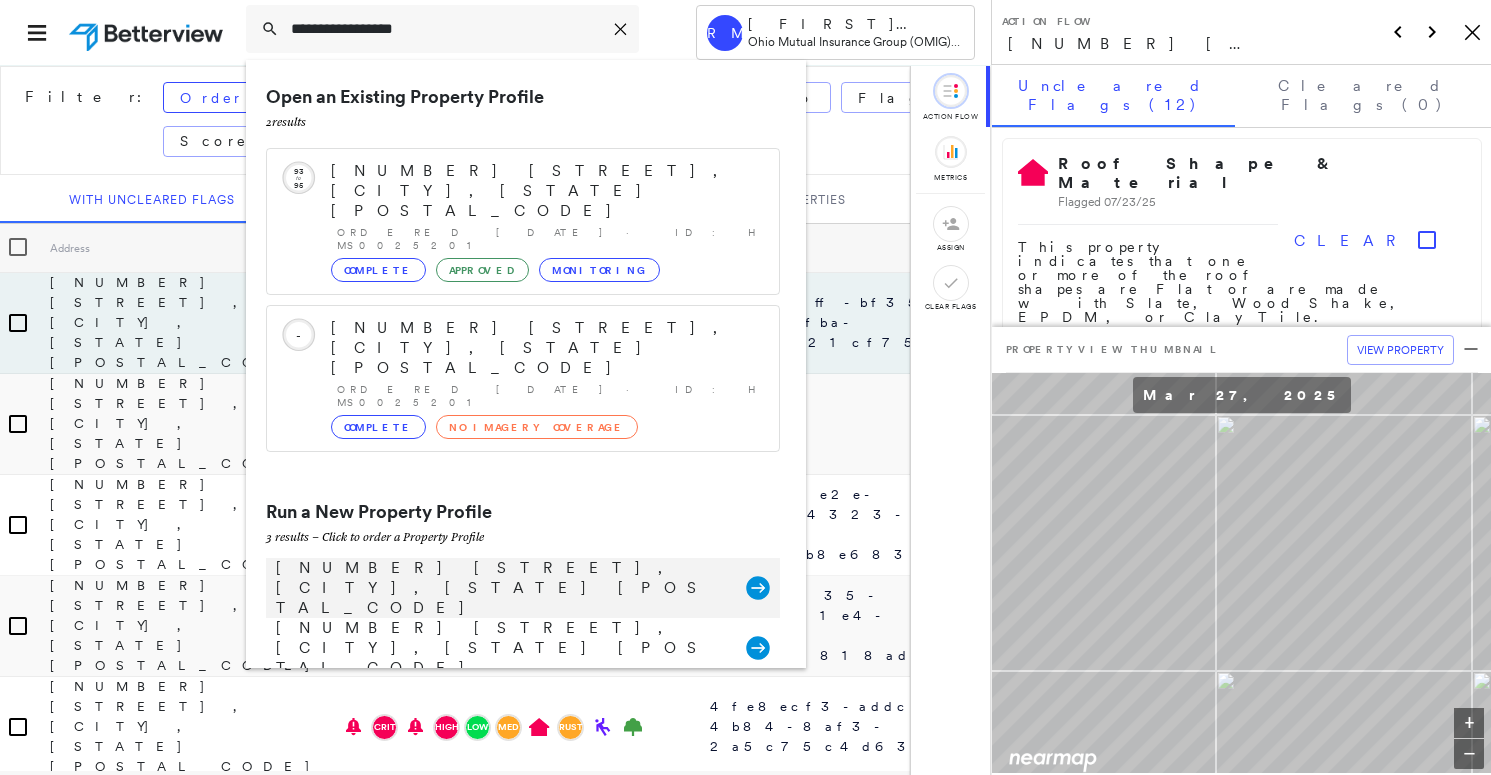 type on "**********" 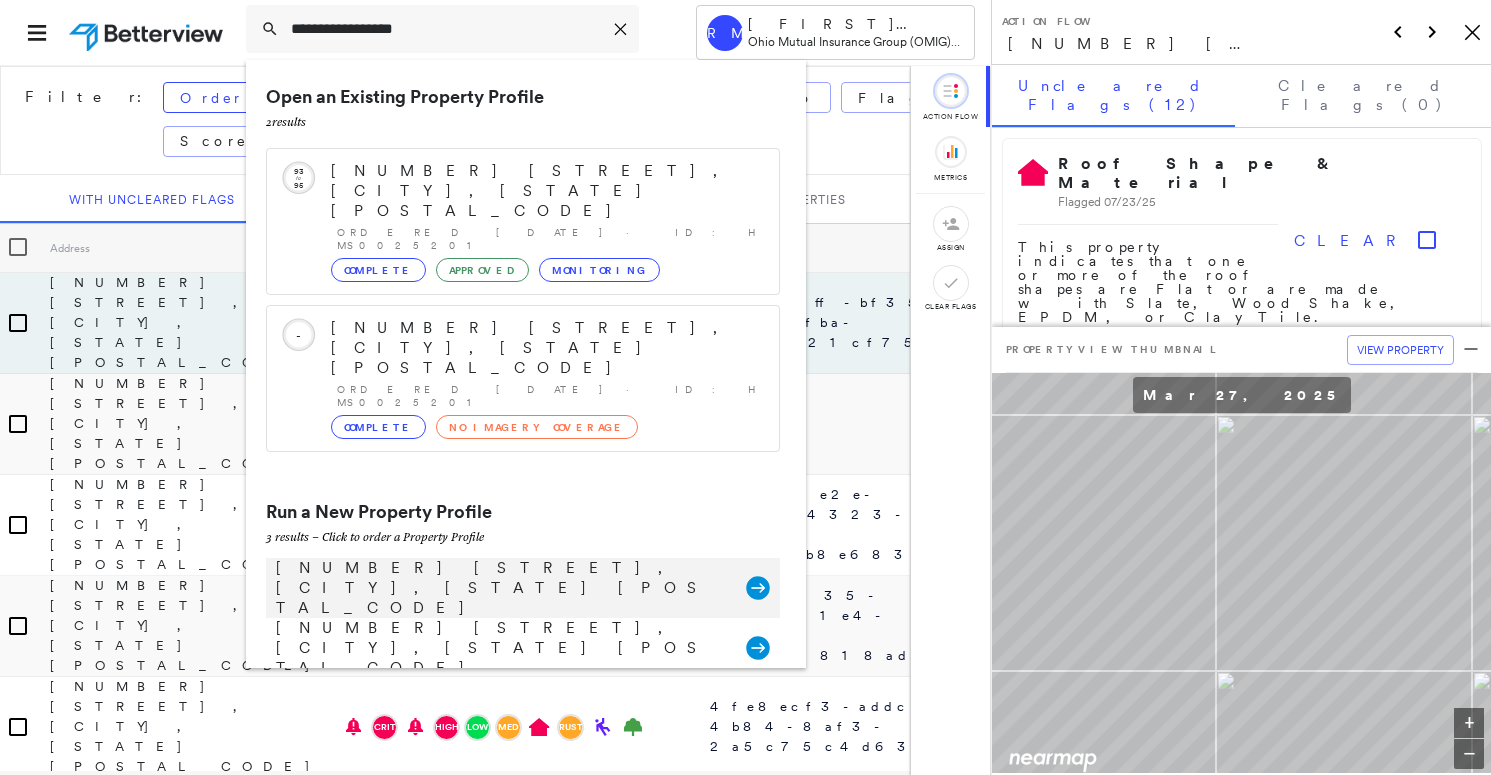 click on "[NUMBER] [STREET], [CITY], [STATE] [POSTAL_CODE]" at bounding box center [501, 588] 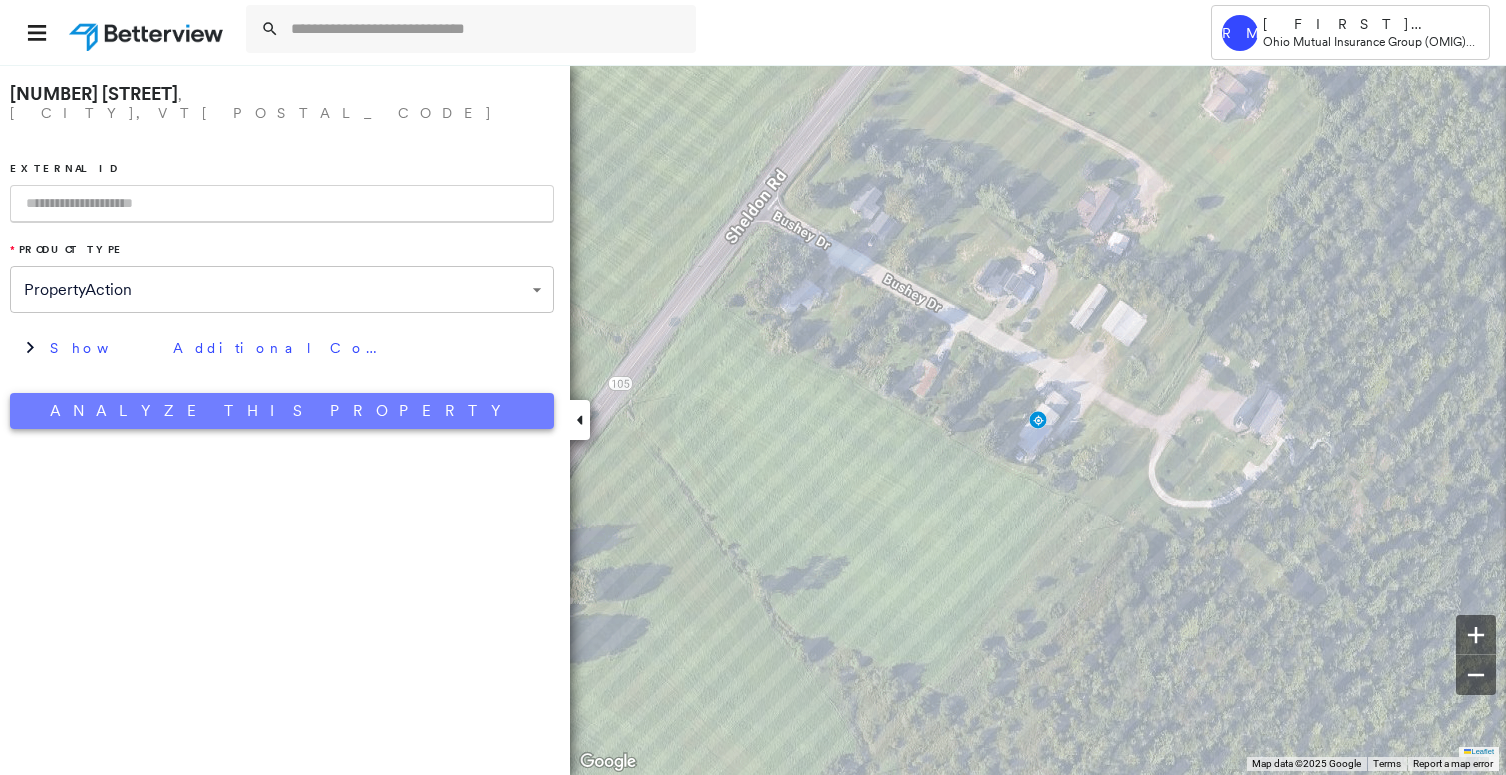 click on "Analyze This Property" at bounding box center (282, 411) 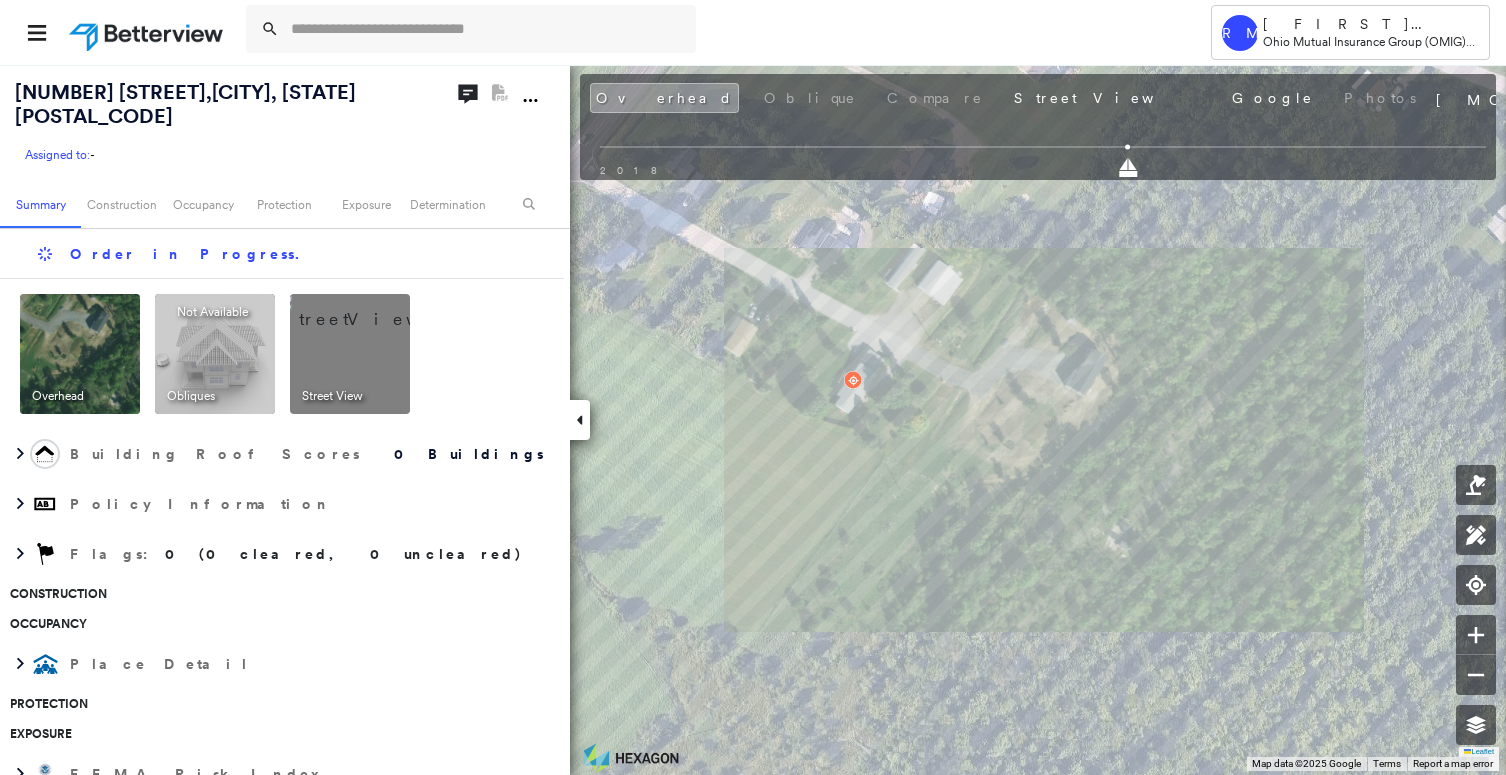 click at bounding box center (80, 354) 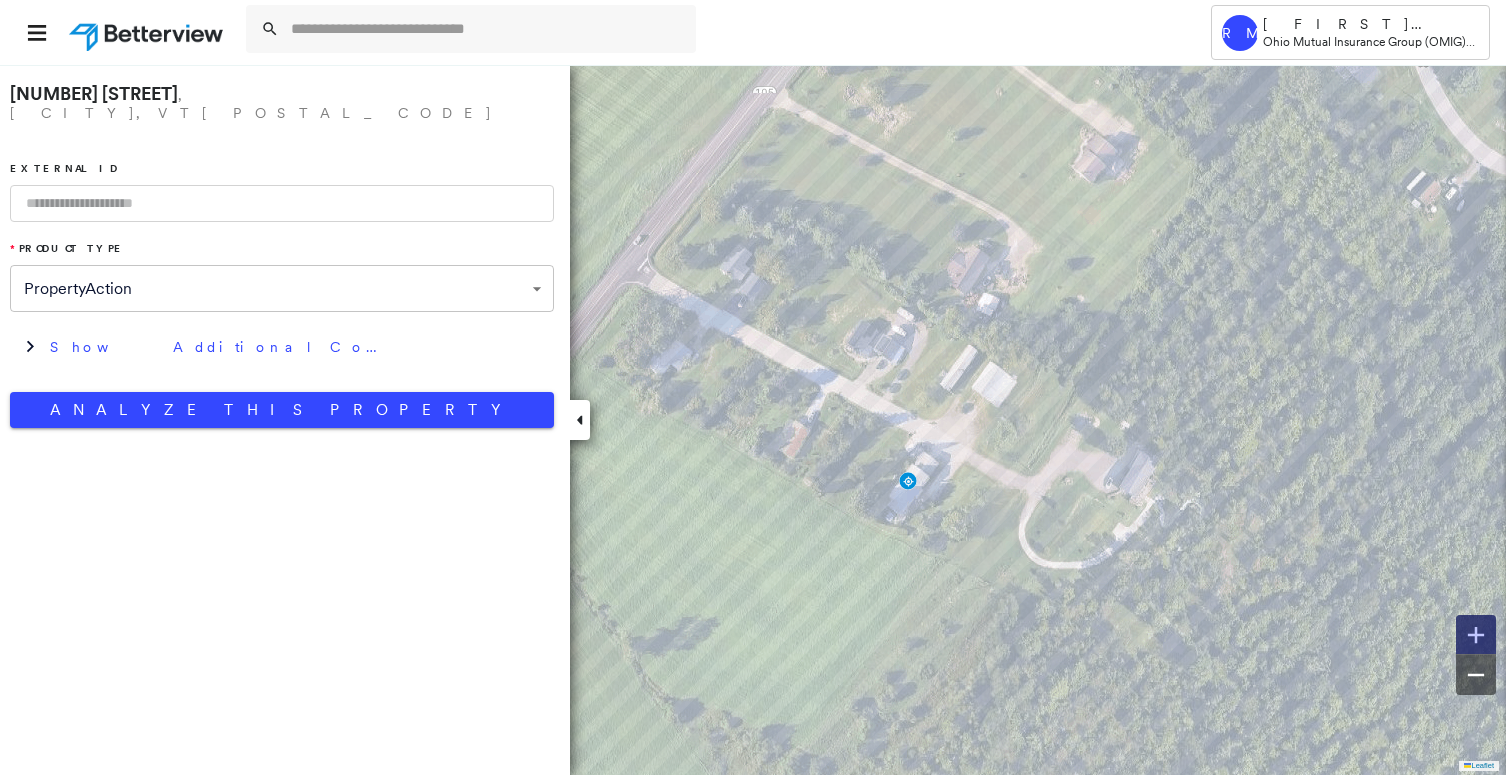 click 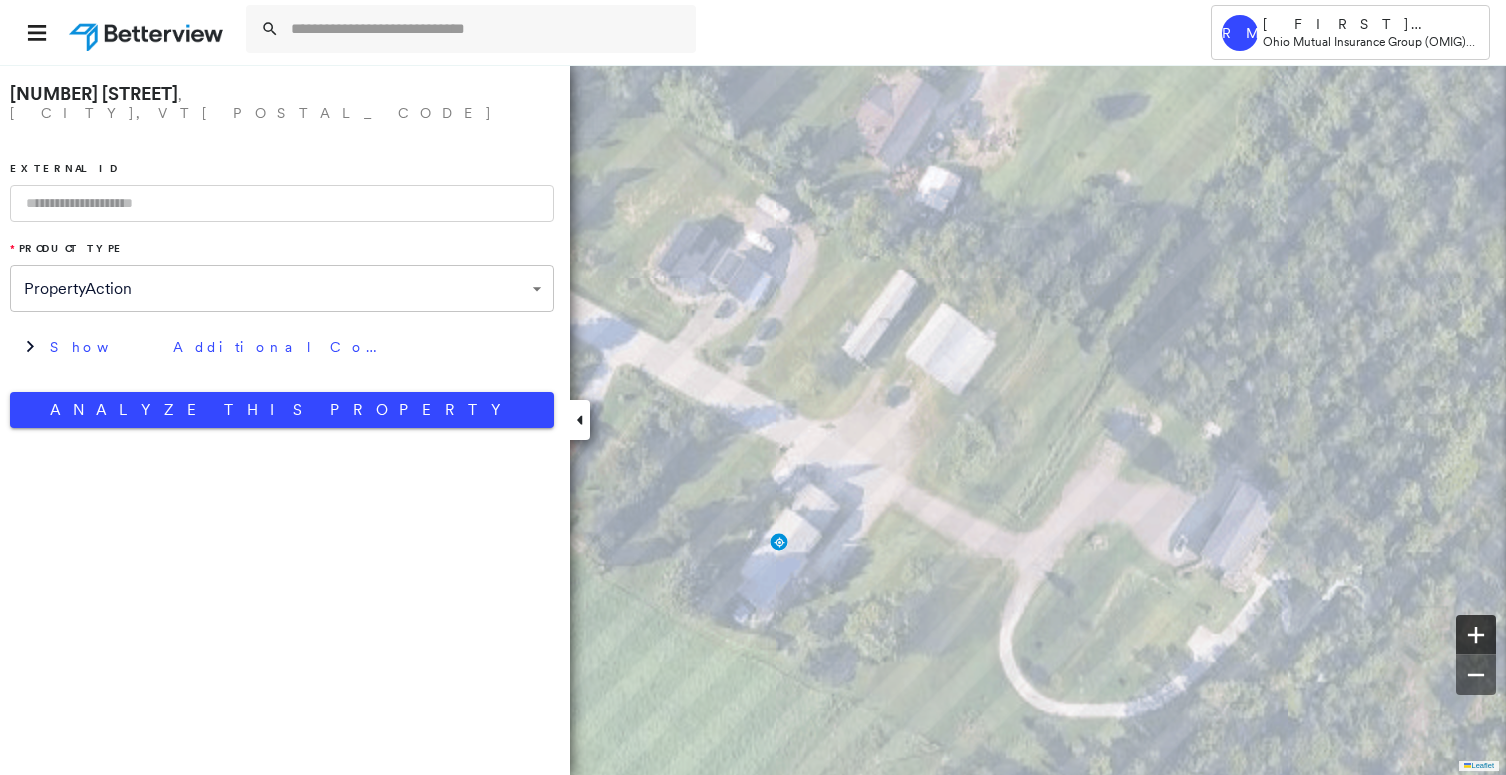 click 